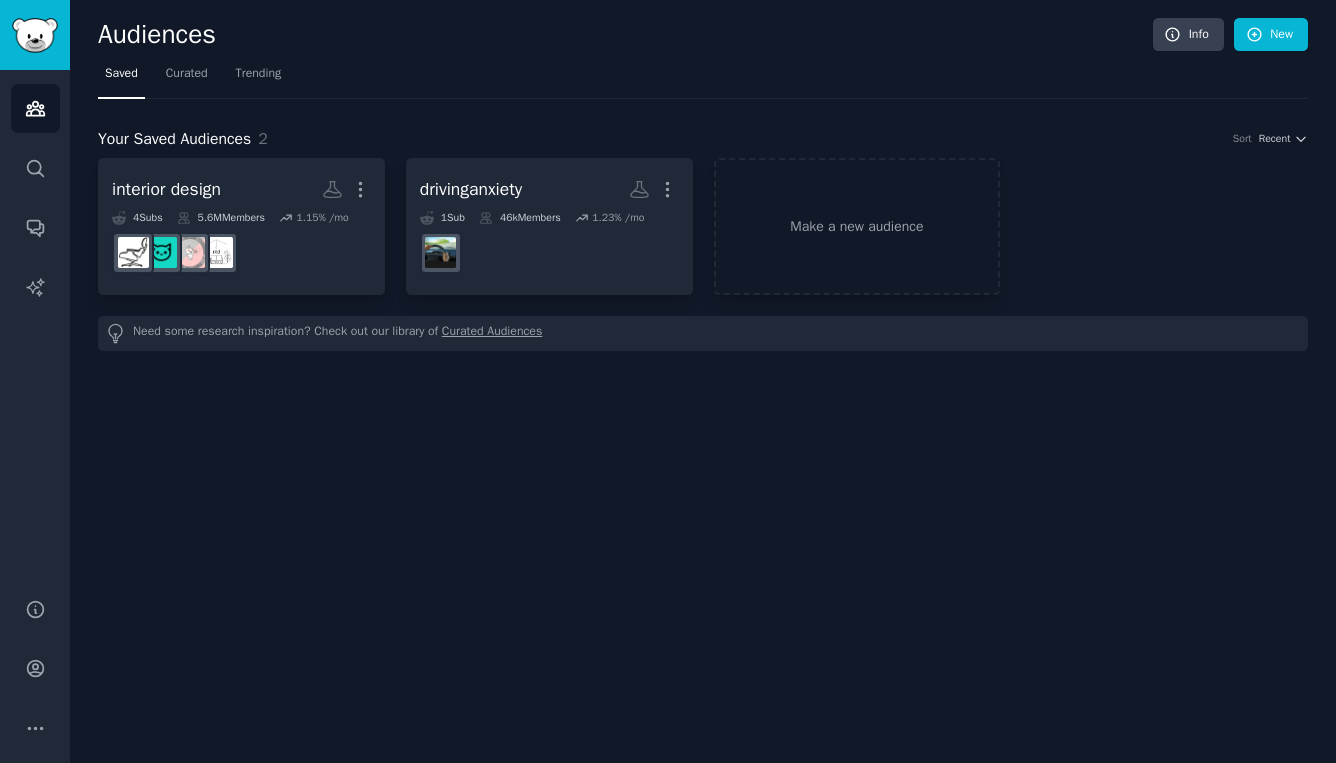 scroll, scrollTop: 0, scrollLeft: 0, axis: both 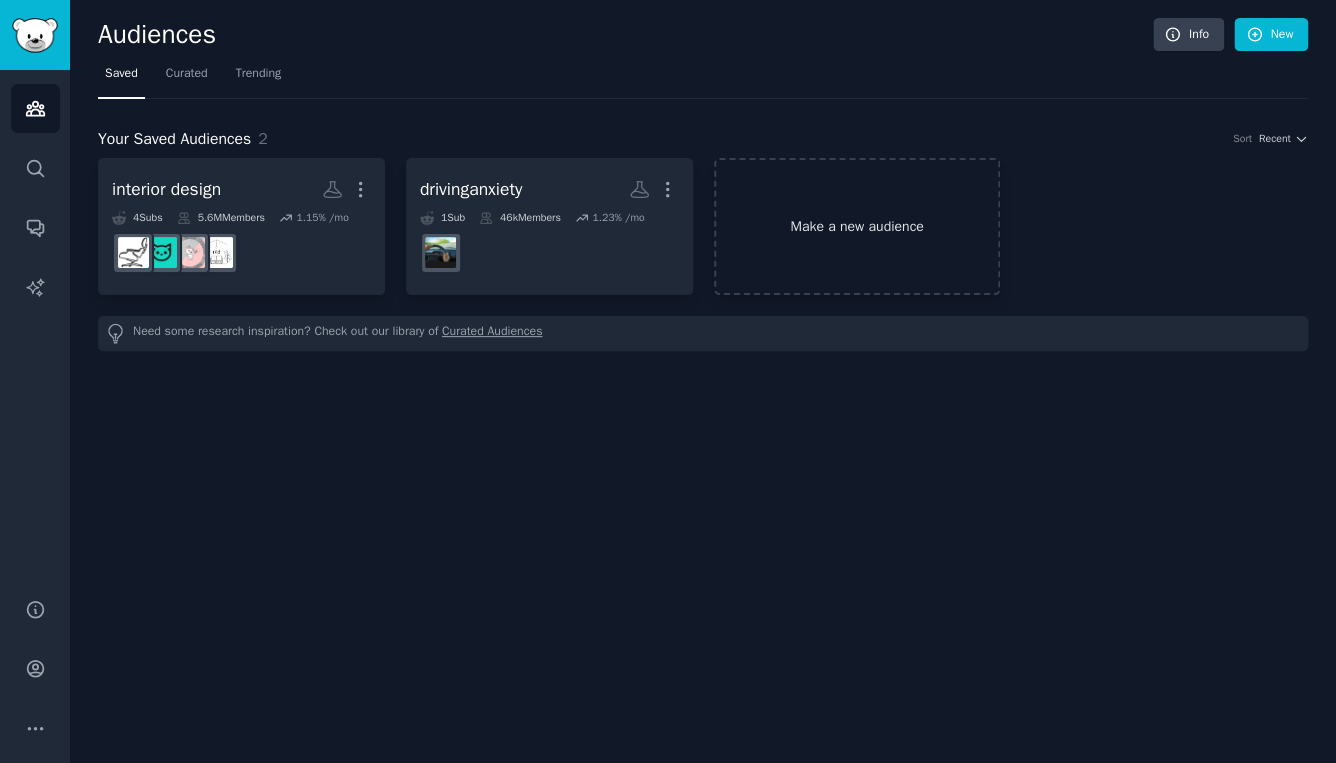 click on "Make a new audience" at bounding box center [857, 226] 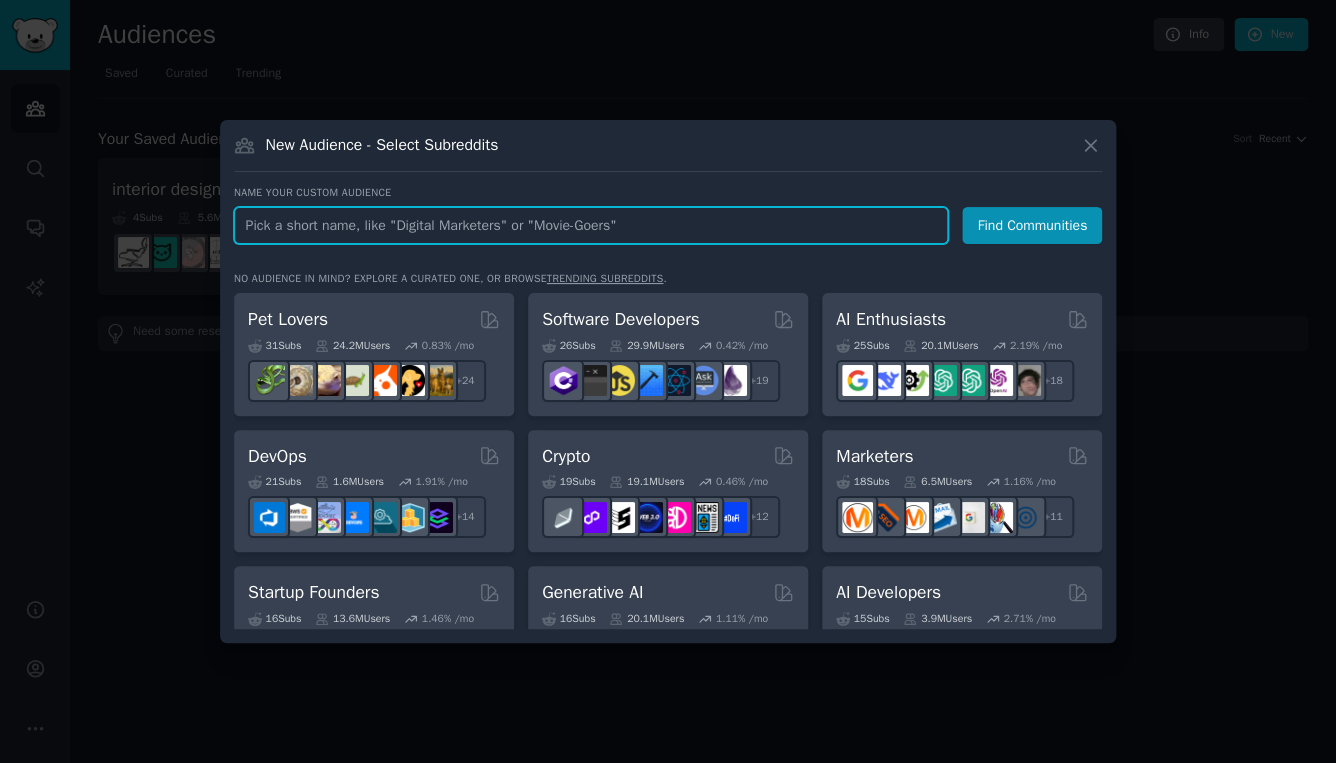 paste on "fearofflying" 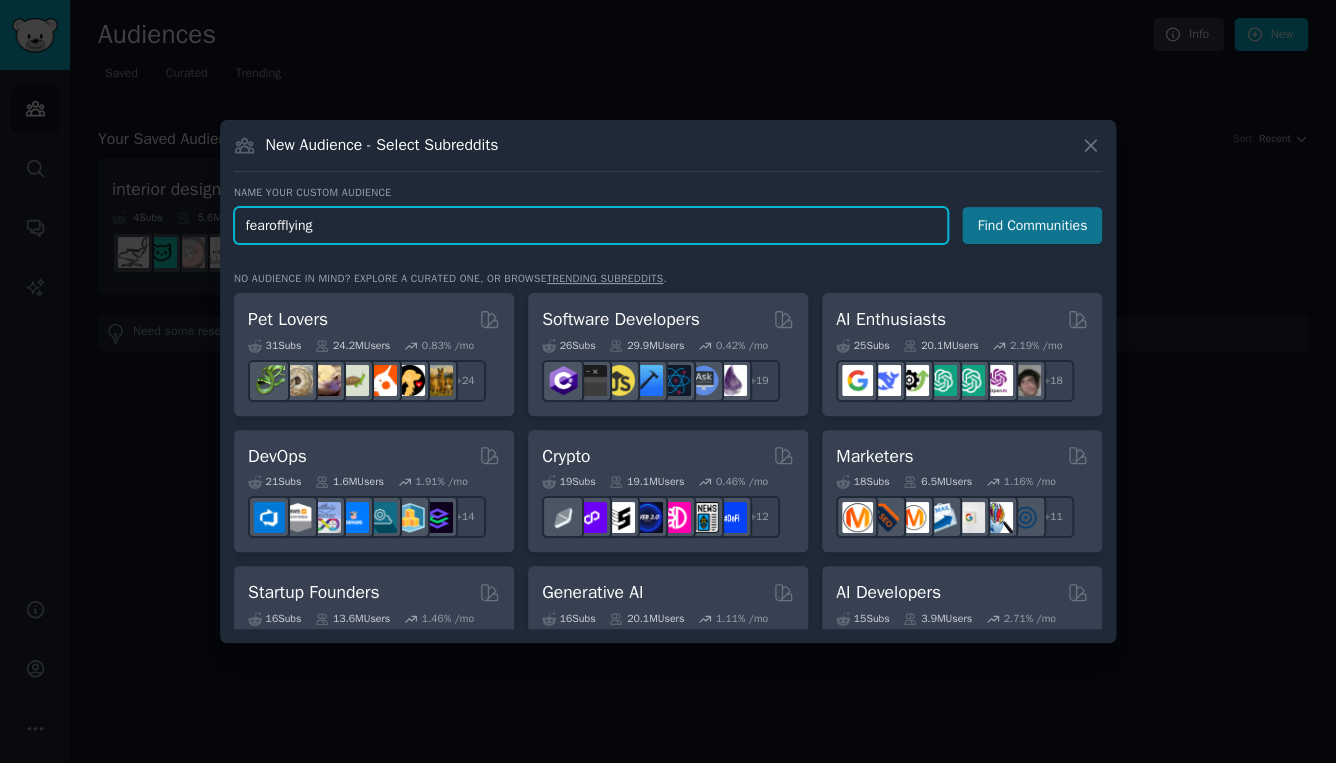 type on "fearofflying" 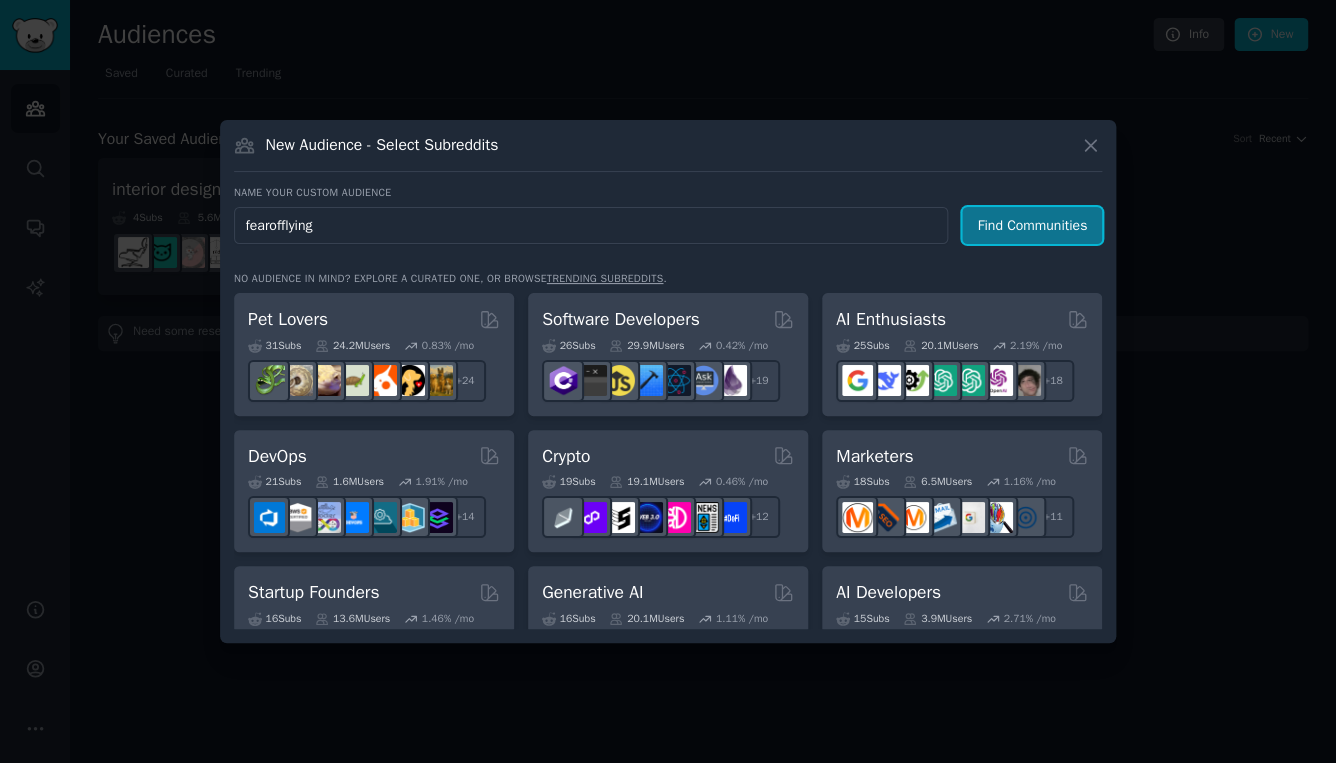 click on "Find Communities" at bounding box center [1032, 225] 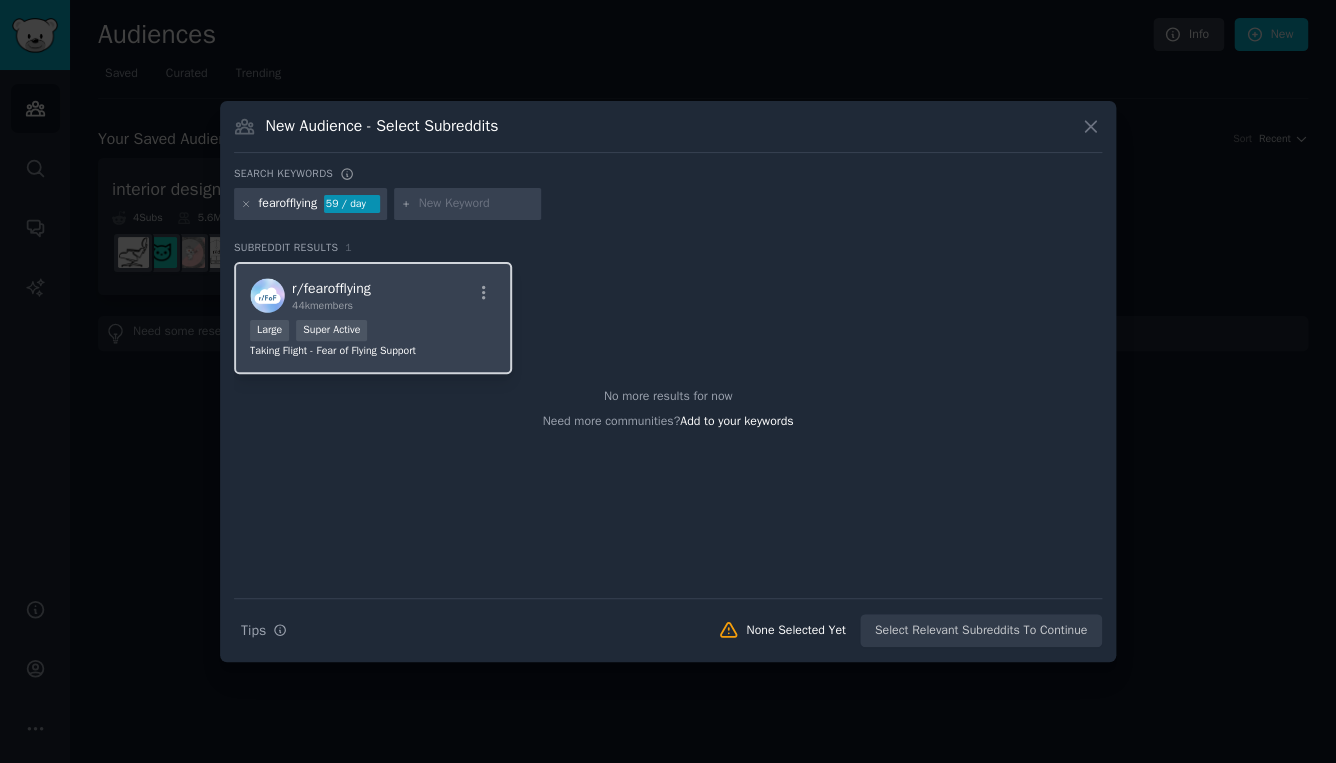 click on "Large Super Active" at bounding box center [373, 332] 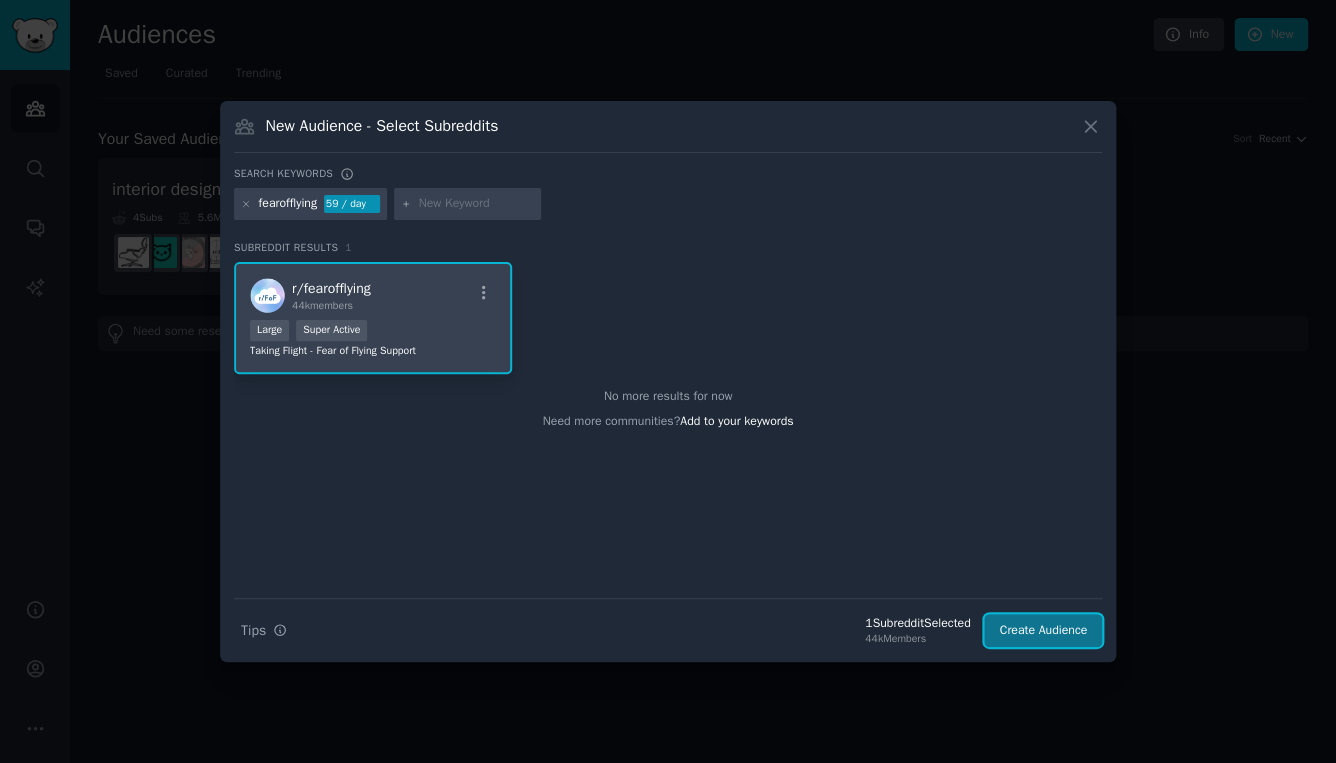 click on "Create Audience" at bounding box center [1043, 631] 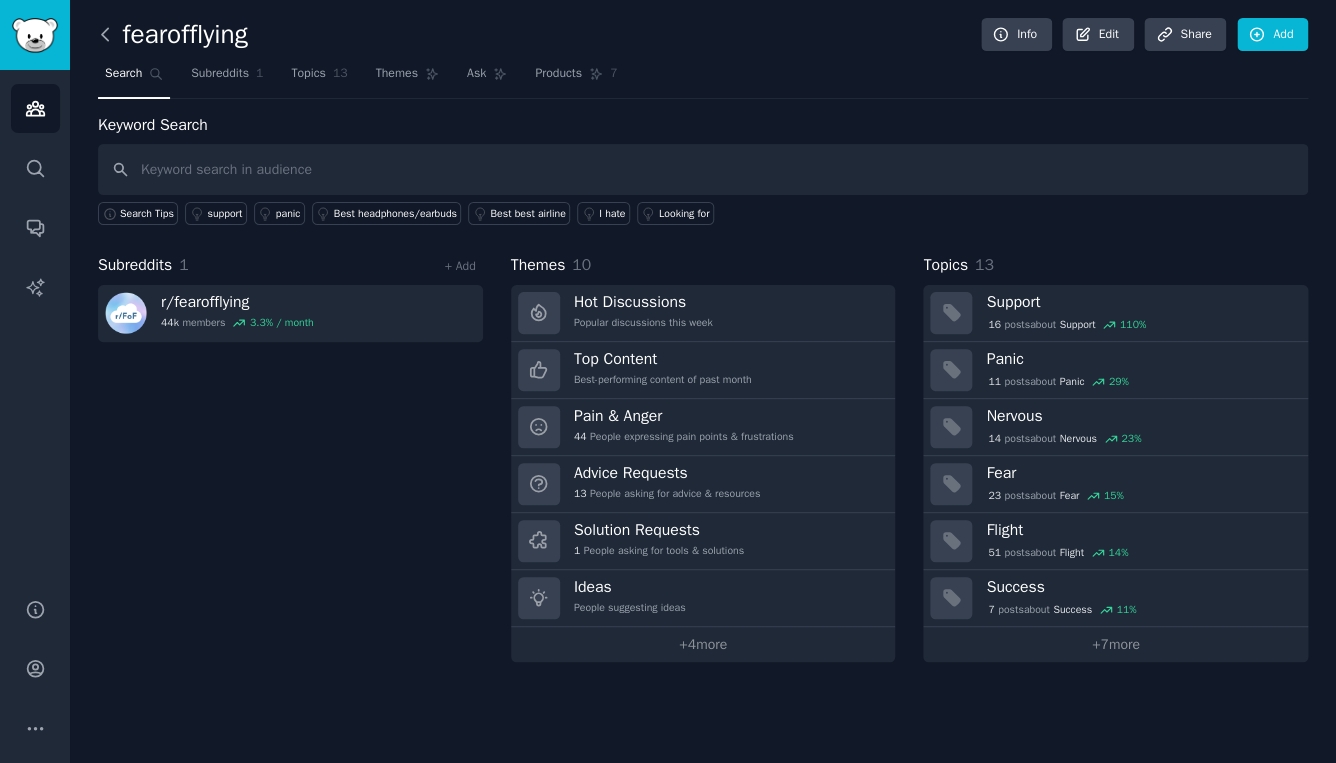 click 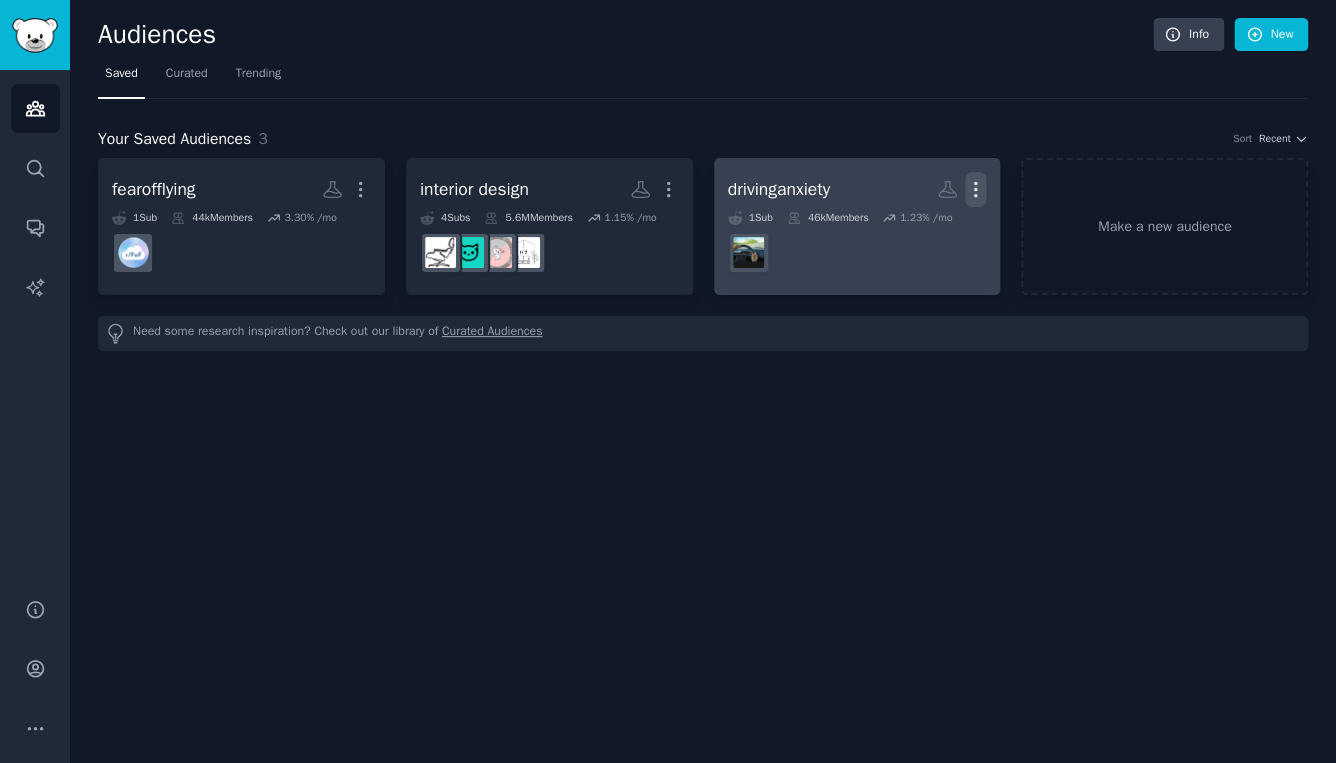 click 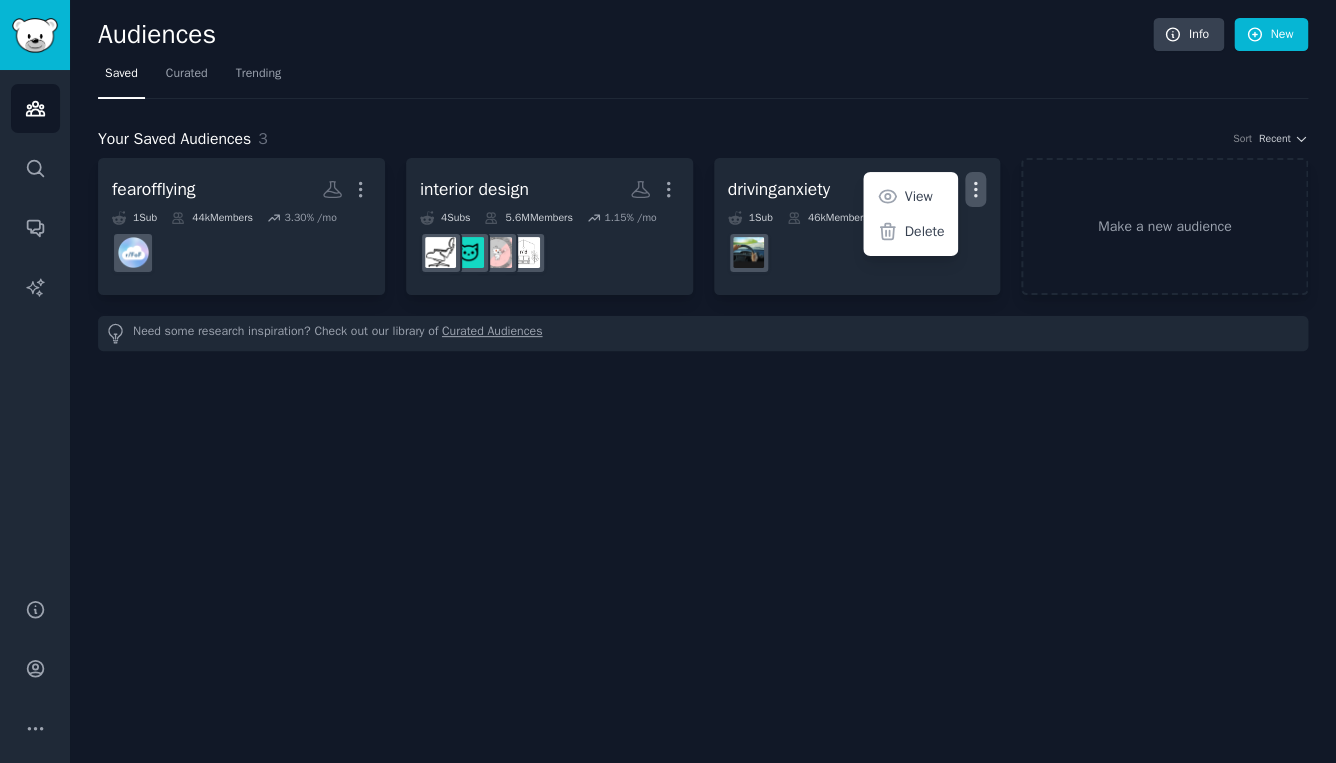 click on "Audiences Info New Saved Curated Trending Your Saved Audiences 3 Sort Recent fearofflying More 1  Sub 44k  Members 3.30 % /mo interior design More 4  Sub s 5.6M  Members 1.15 % /mo r/malelivingspace drivinganxiety More View Delete 1  Sub 46k  Members 1.23 % /mo Make a new audience Need some research inspiration? Check out our library of  Curated Audiences" 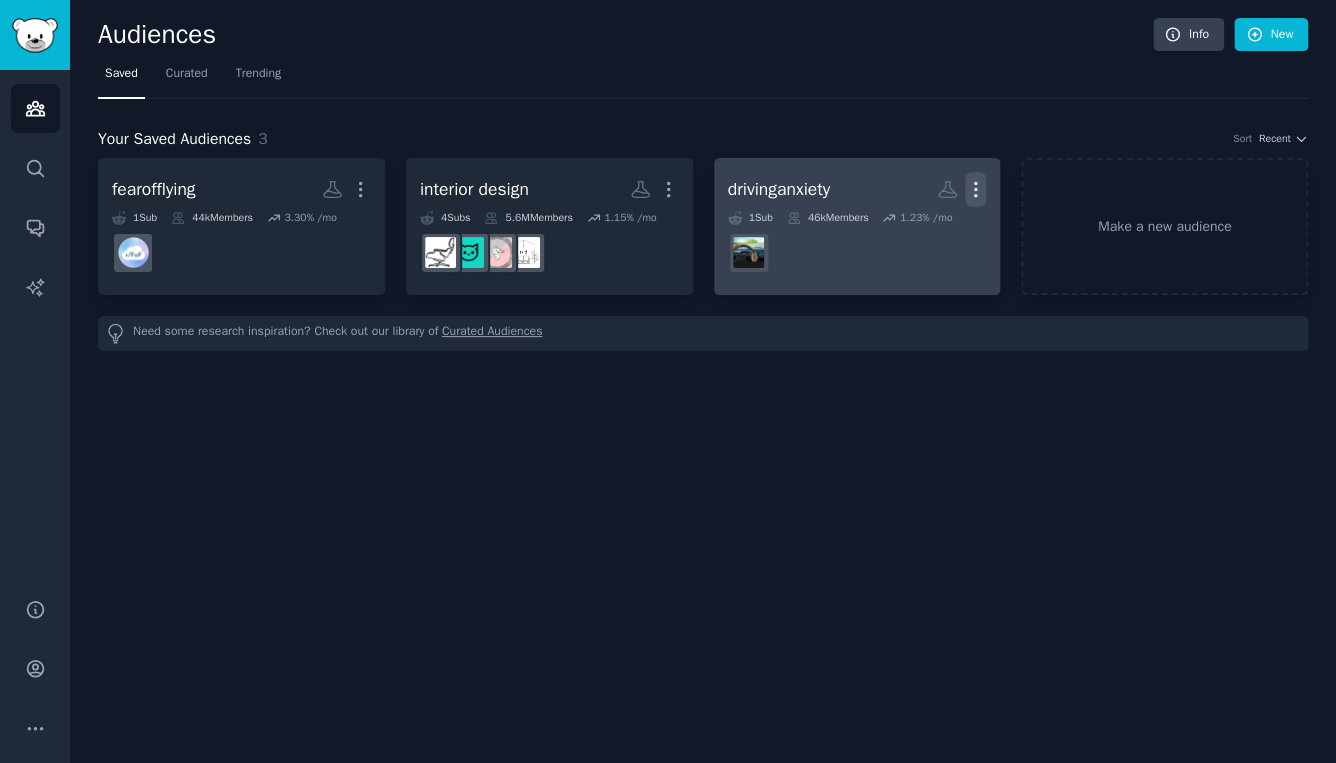 click 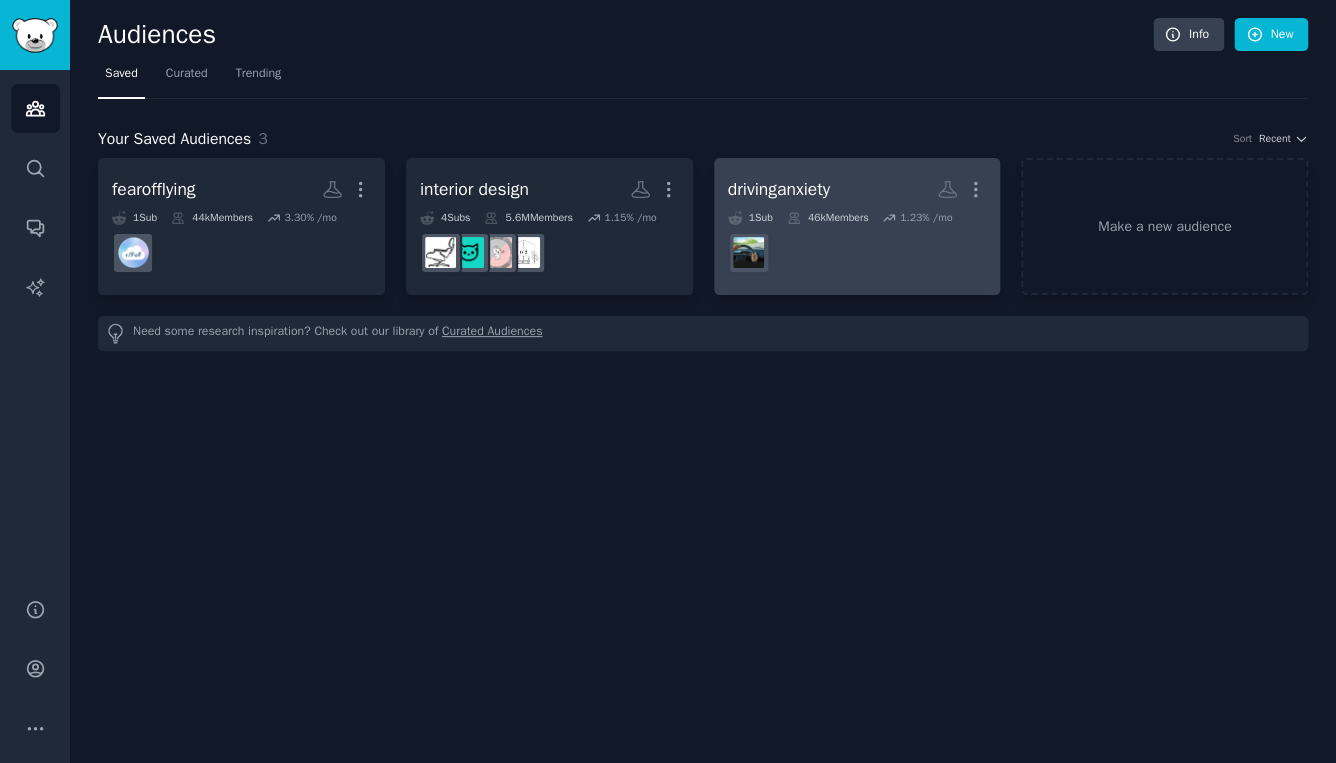 click on "Delete" at bounding box center [925, 231] 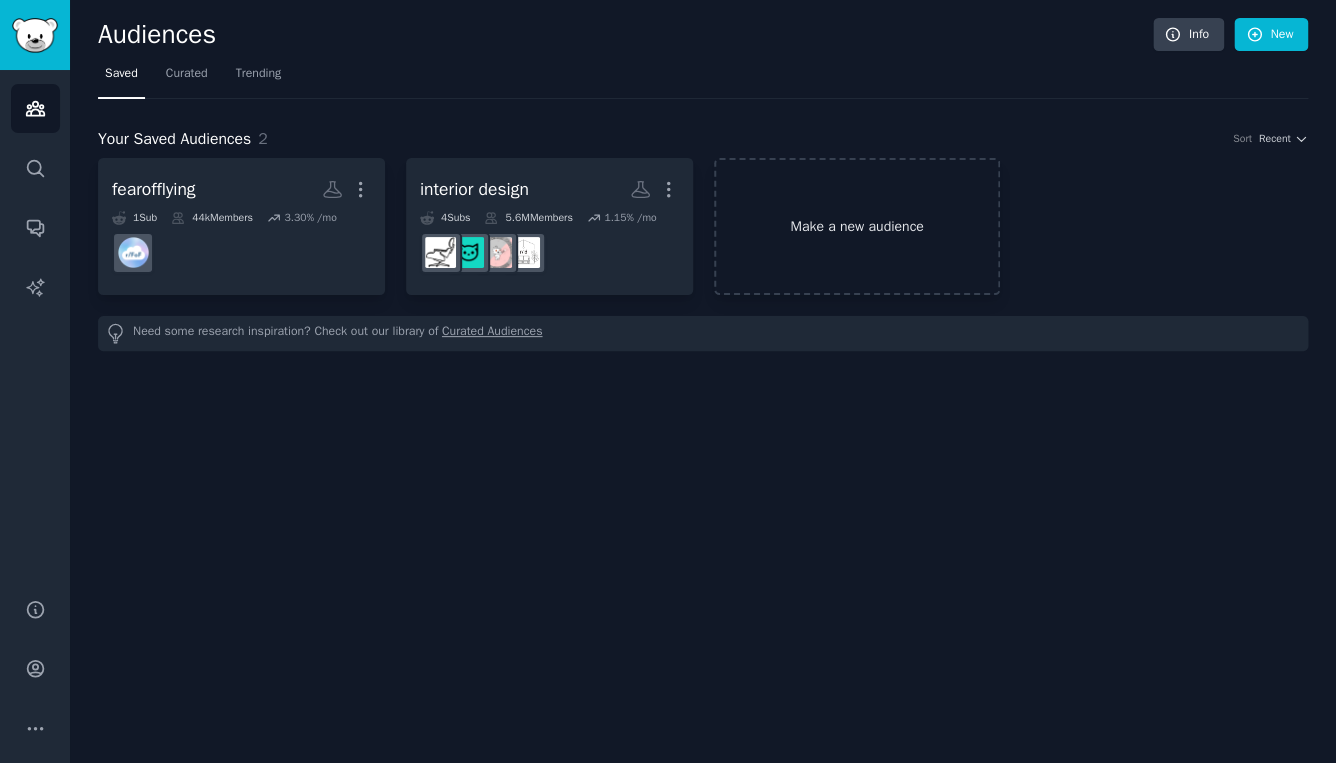 click on "Make a new audience" at bounding box center (857, 226) 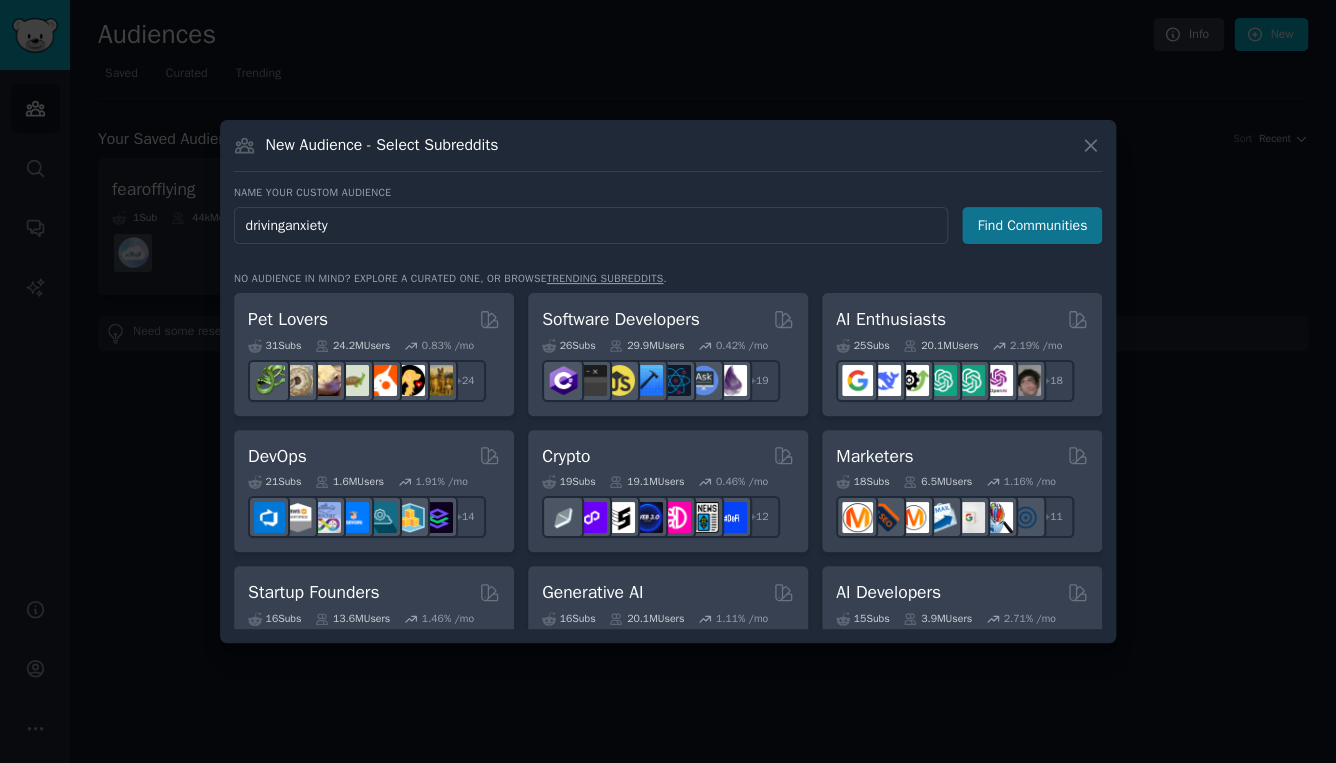 type on "drivinganxiety" 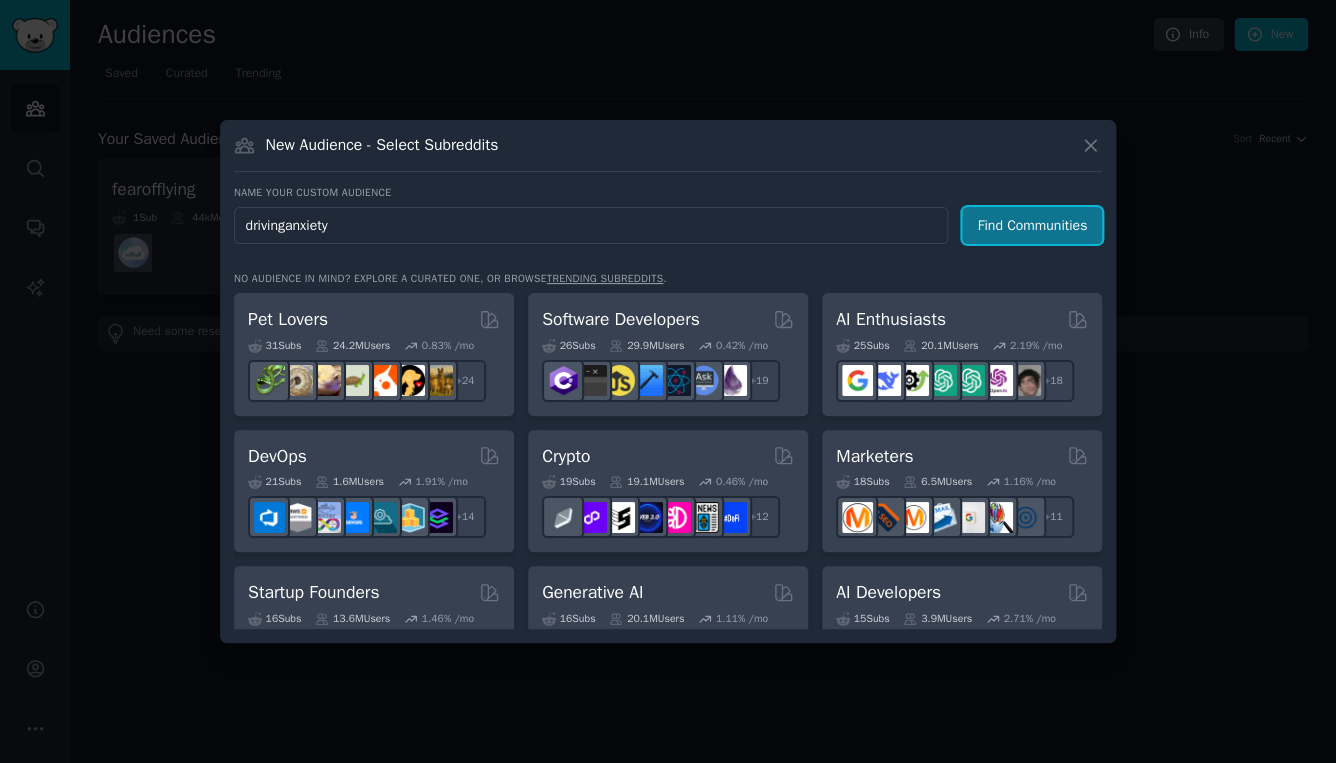 click on "Find Communities" at bounding box center (1032, 225) 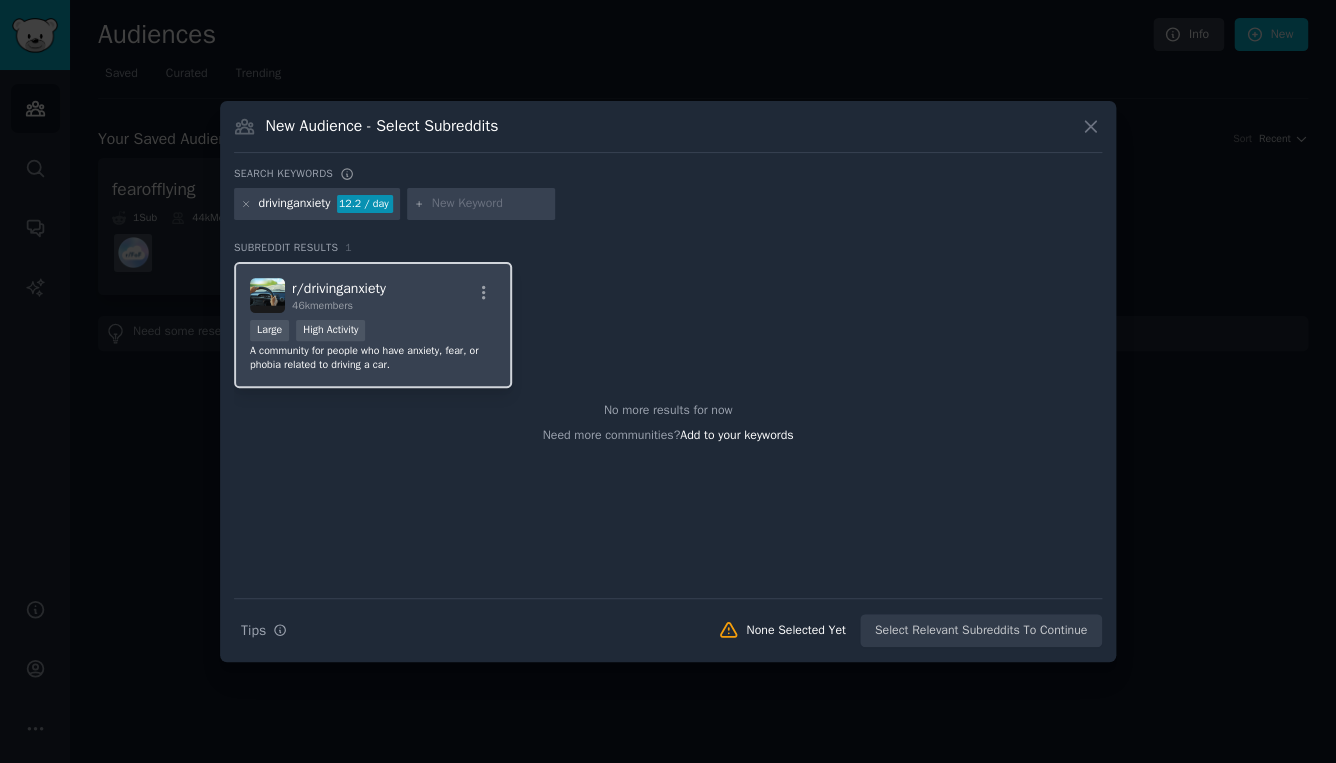 click on "r/ drivinganxiety 46k  members" at bounding box center [373, 295] 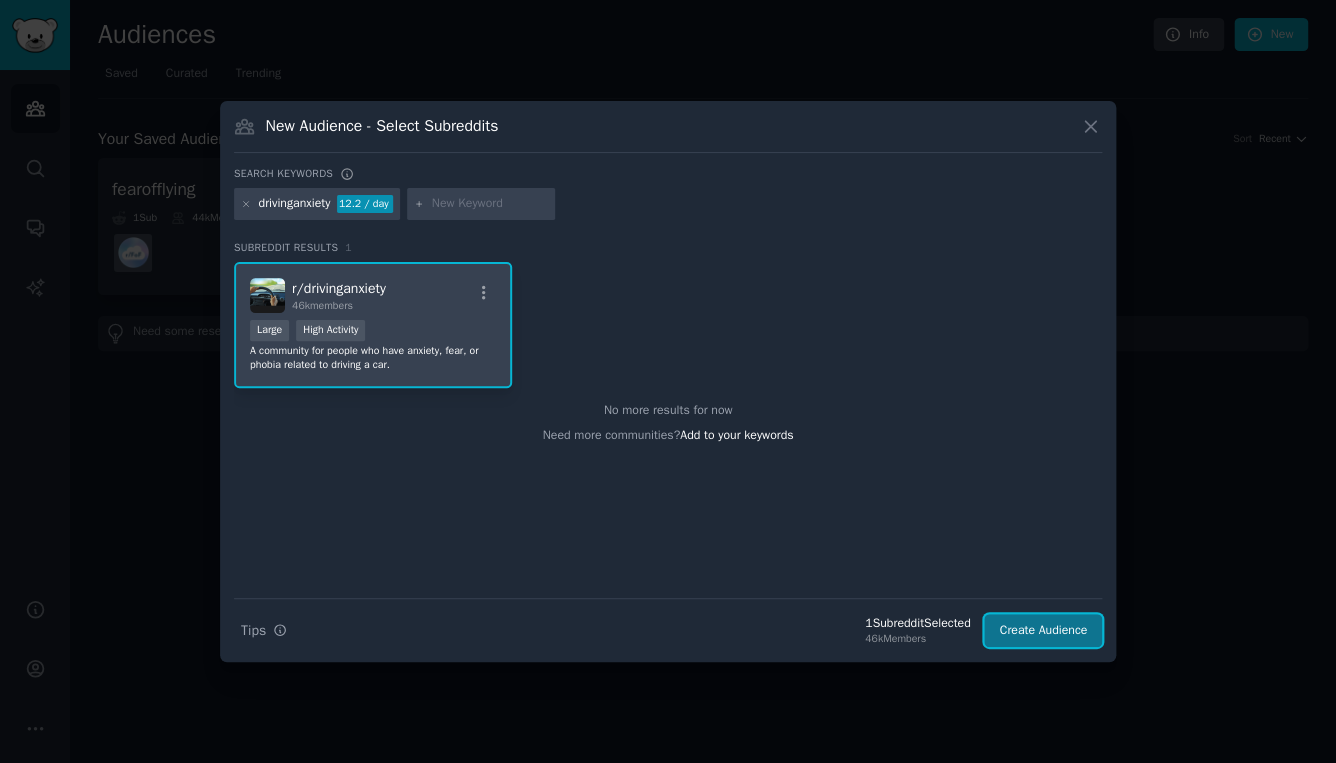 click on "Create Audience" at bounding box center [1043, 631] 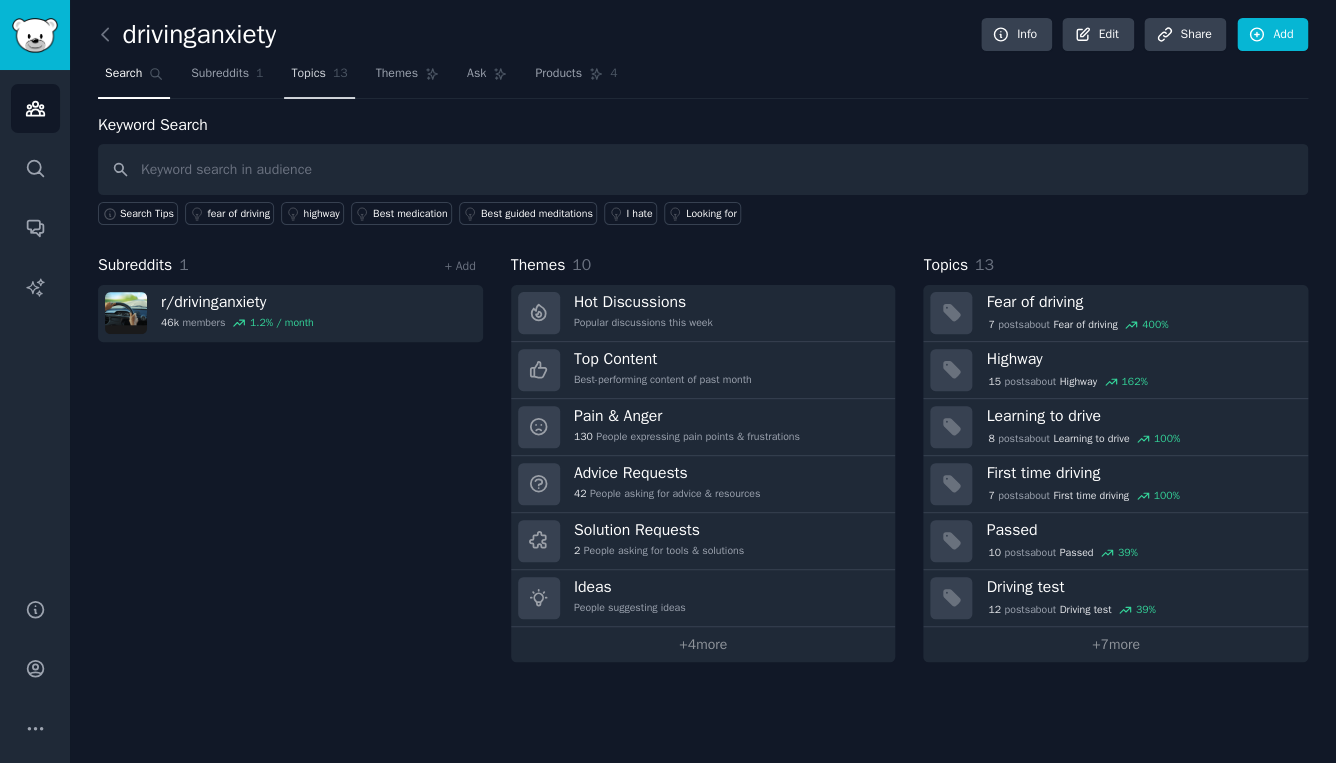 click on "13" 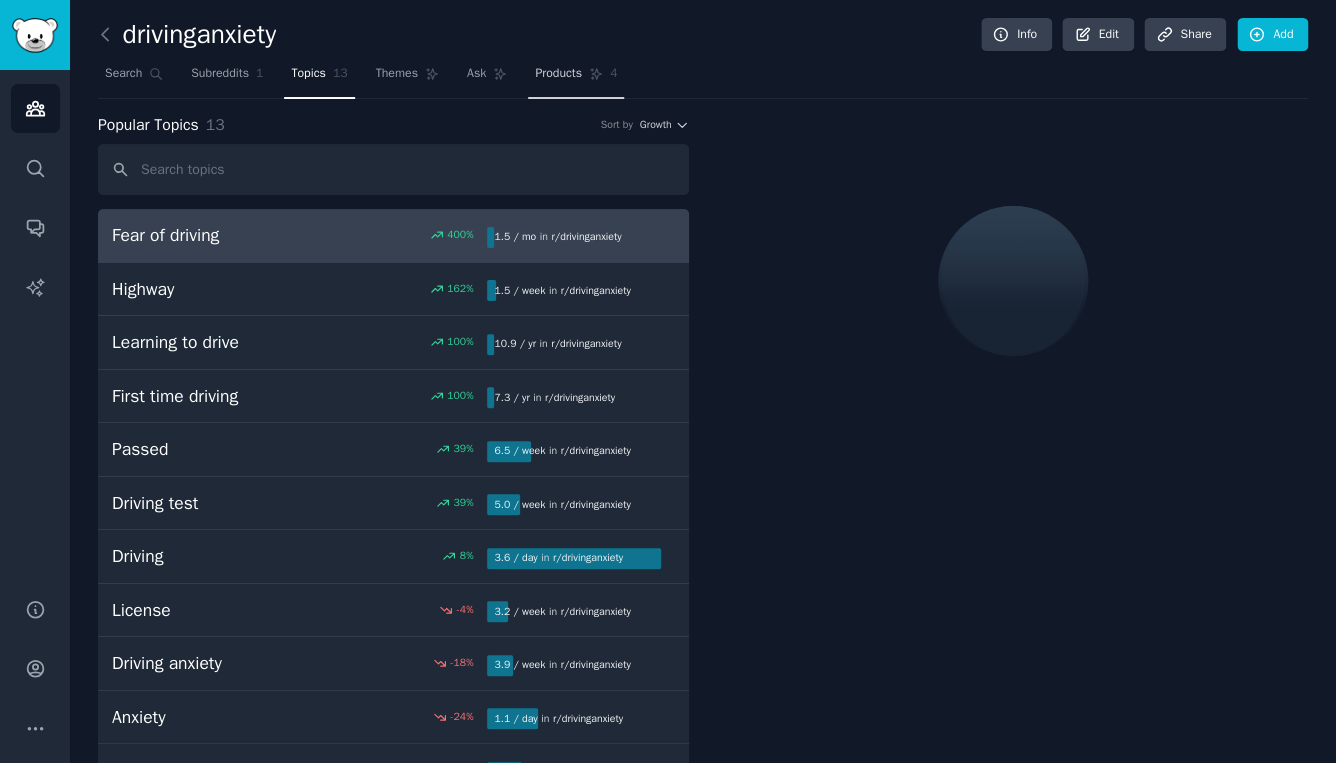 click on "Products 4" at bounding box center [576, 78] 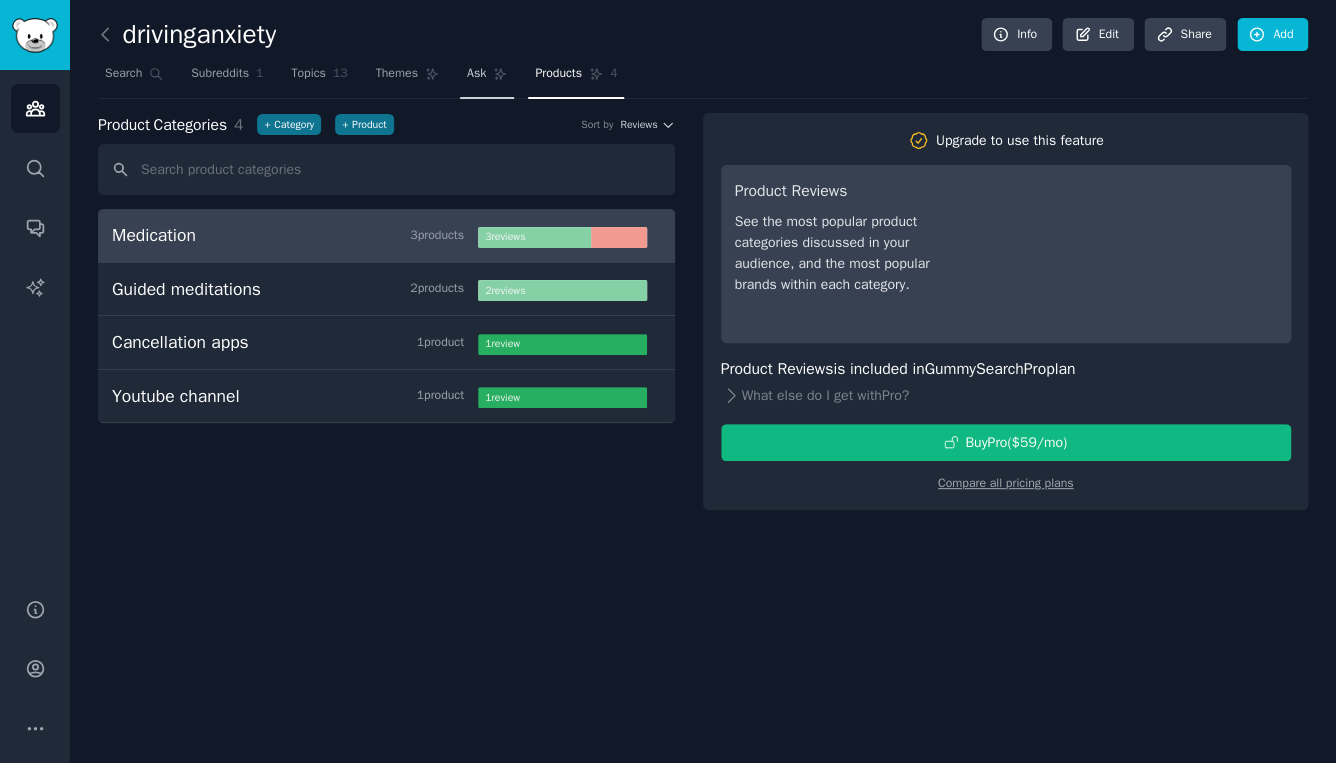 click on "Ask" at bounding box center (487, 78) 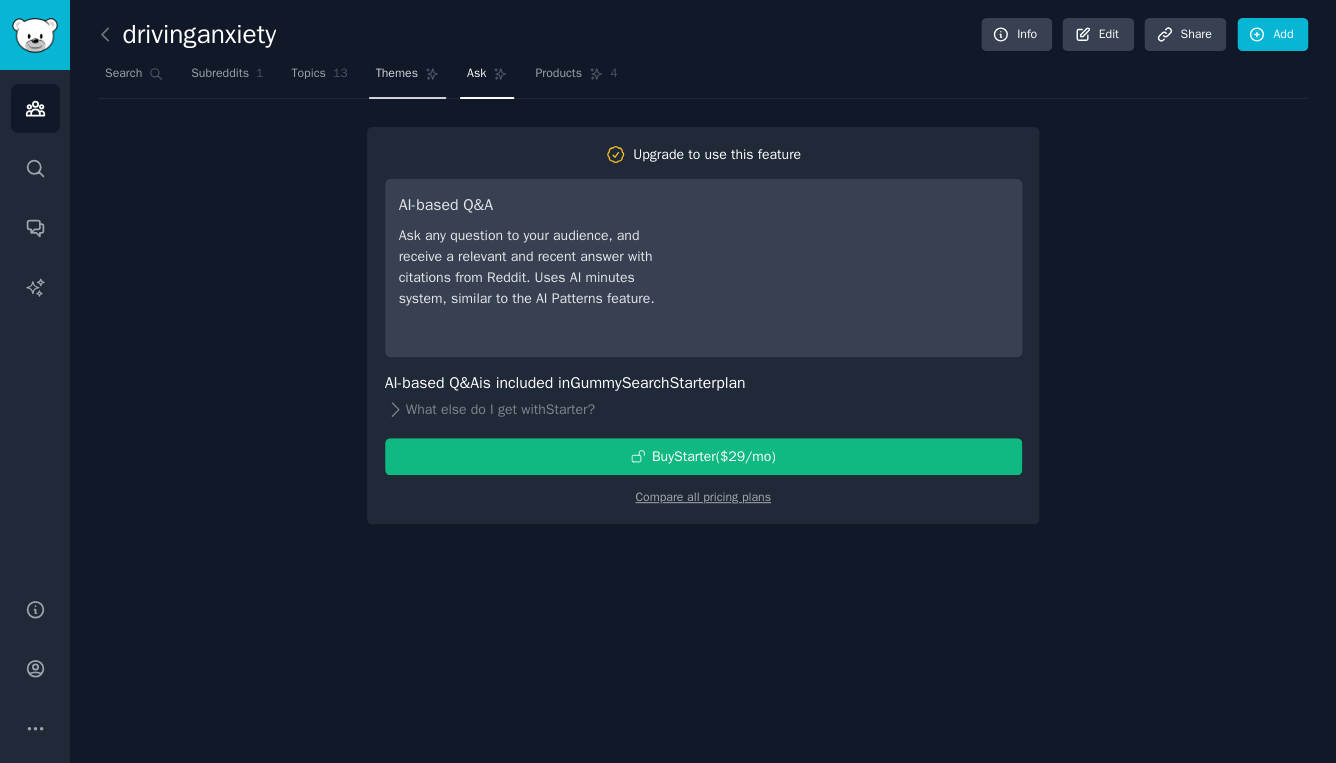 click on "Themes" at bounding box center [407, 78] 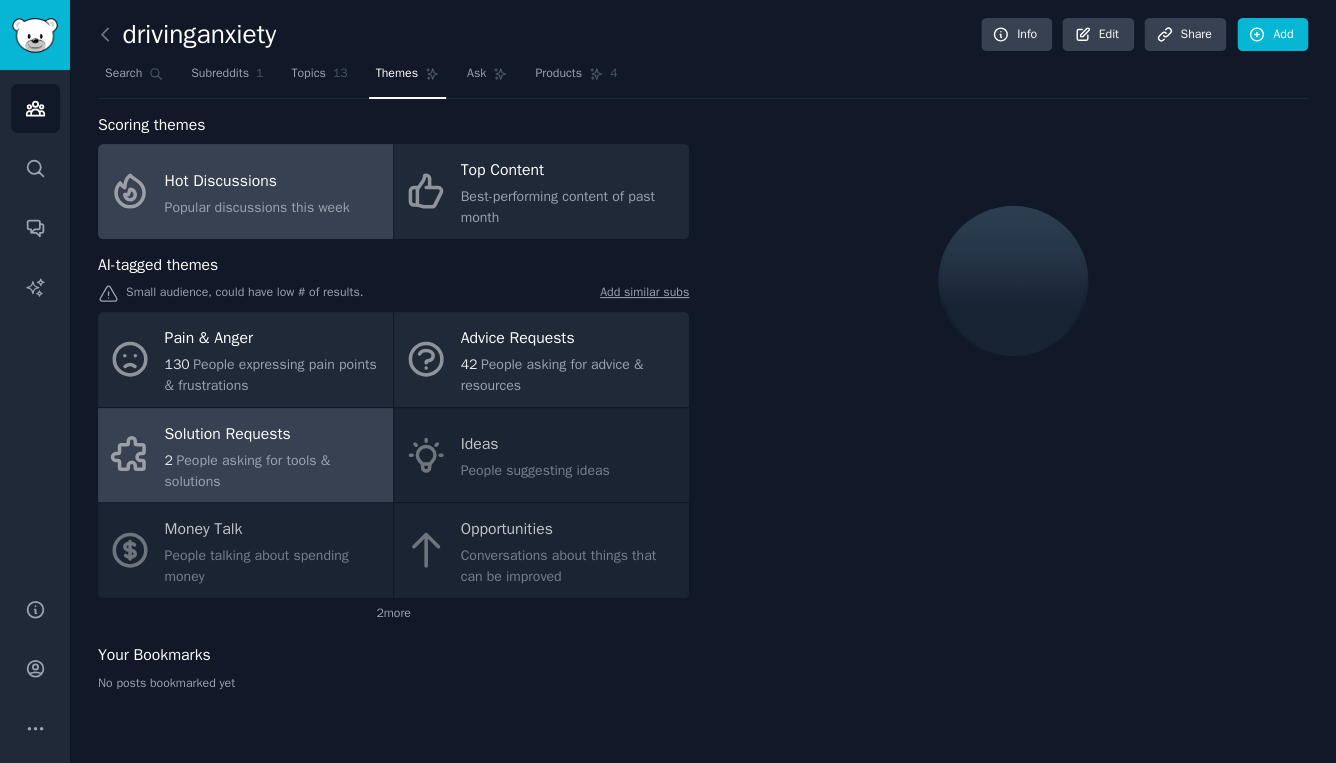 click on "2 People asking for tools & solutions" at bounding box center (274, 471) 